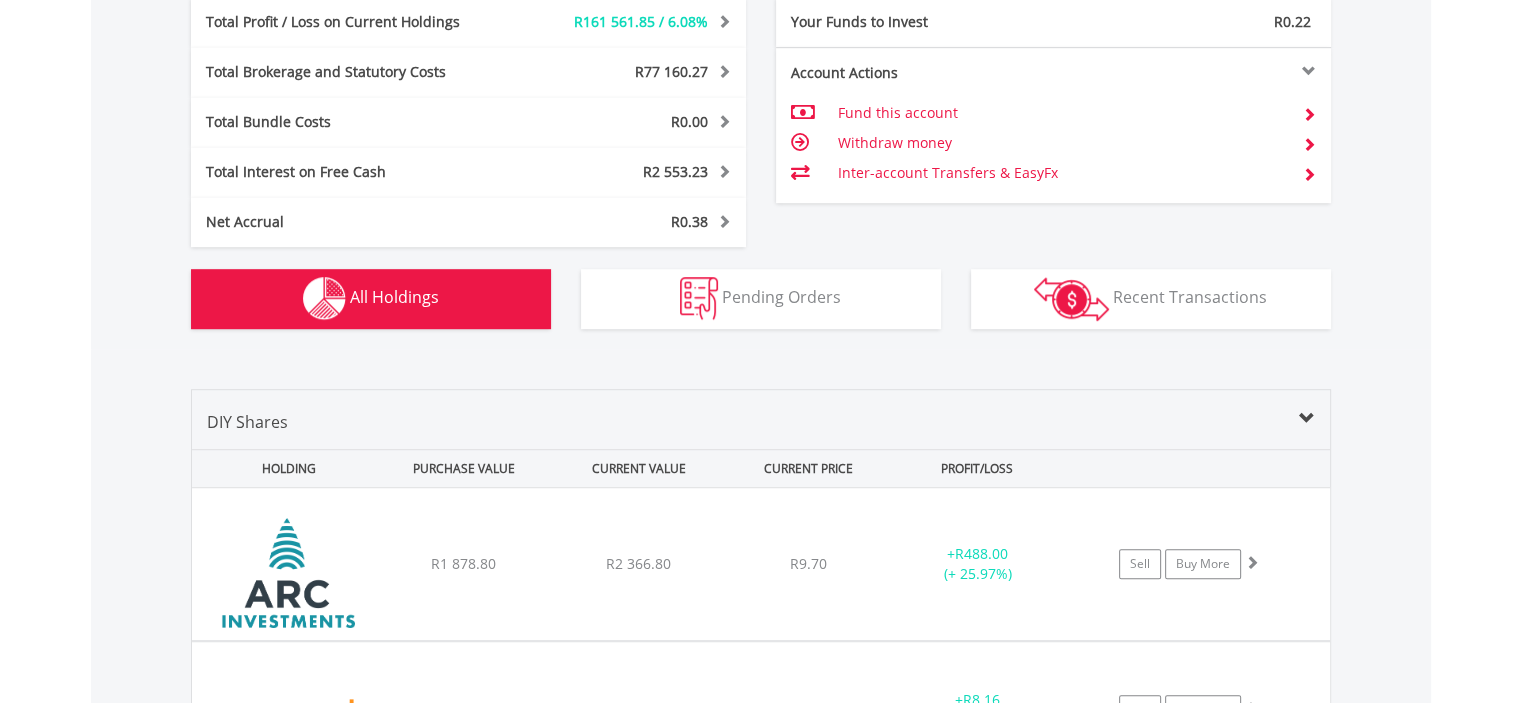 scroll, scrollTop: 1921, scrollLeft: 0, axis: vertical 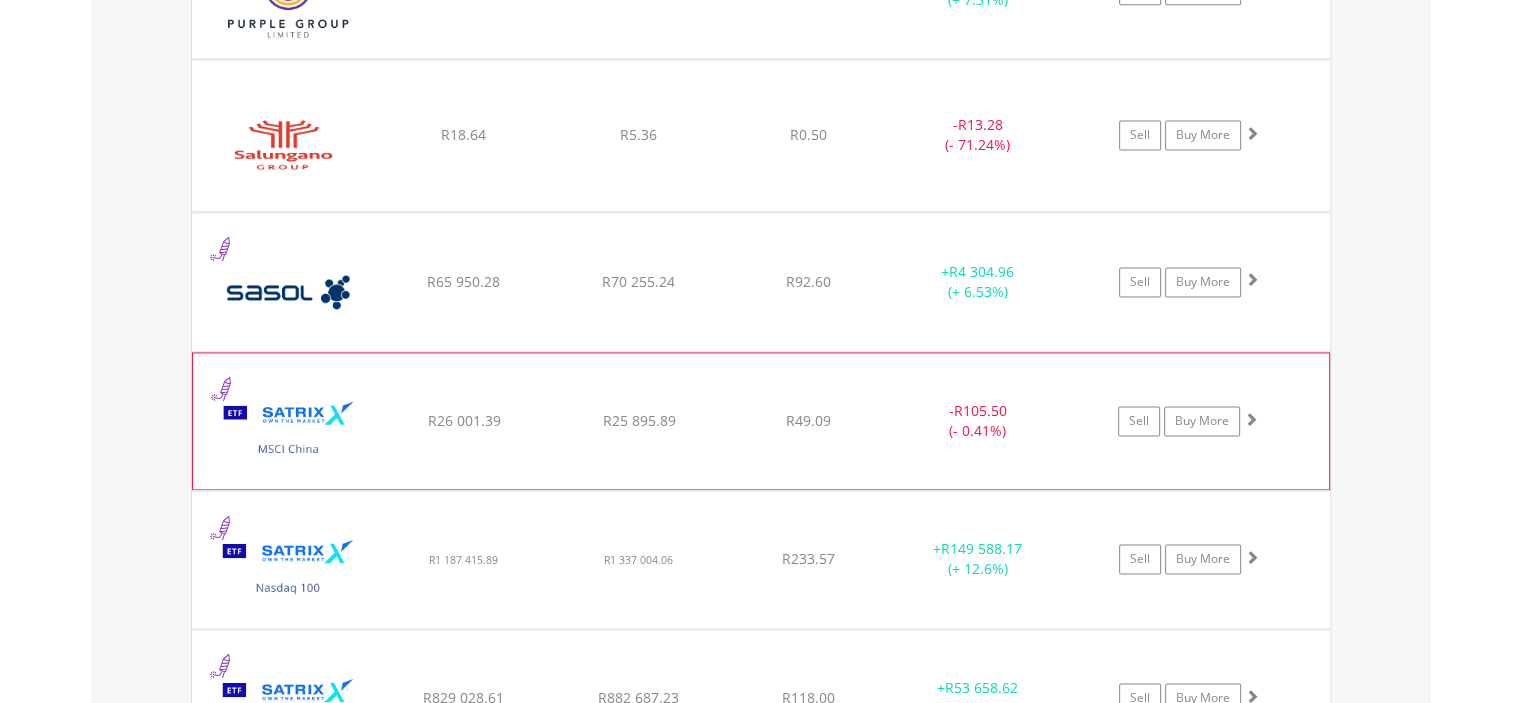 click on "Sell
Buy More" at bounding box center [1199, -1031] 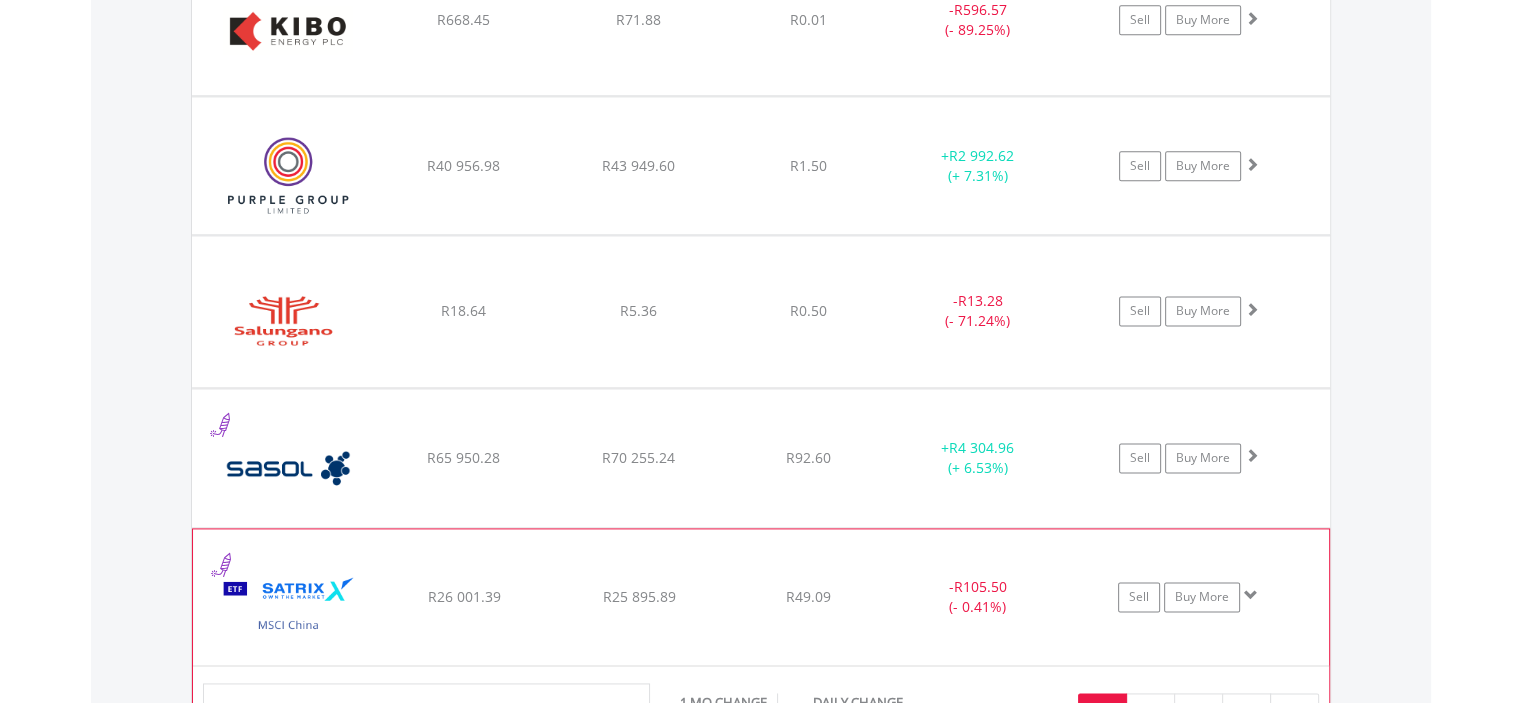 scroll, scrollTop: 2598, scrollLeft: 0, axis: vertical 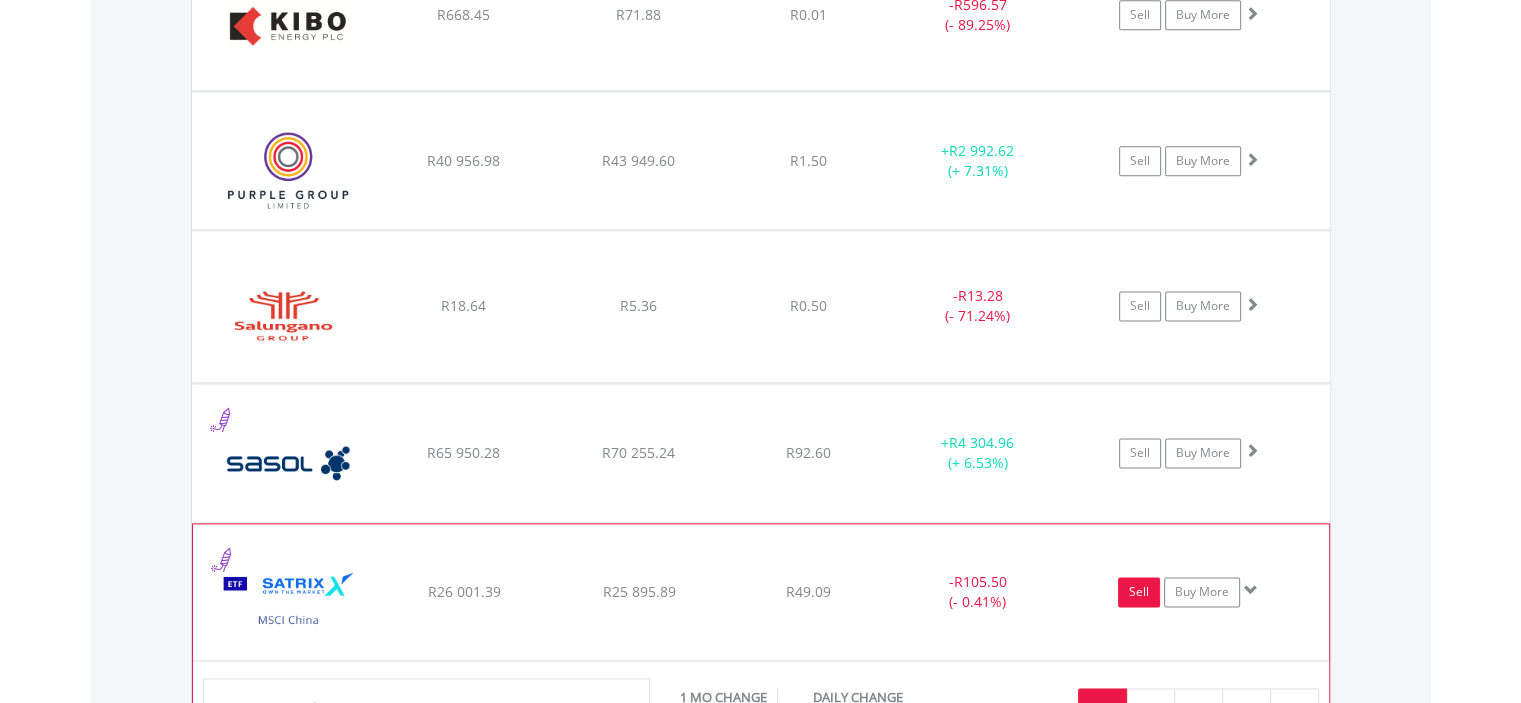 click on "Sell" at bounding box center [1139, 592] 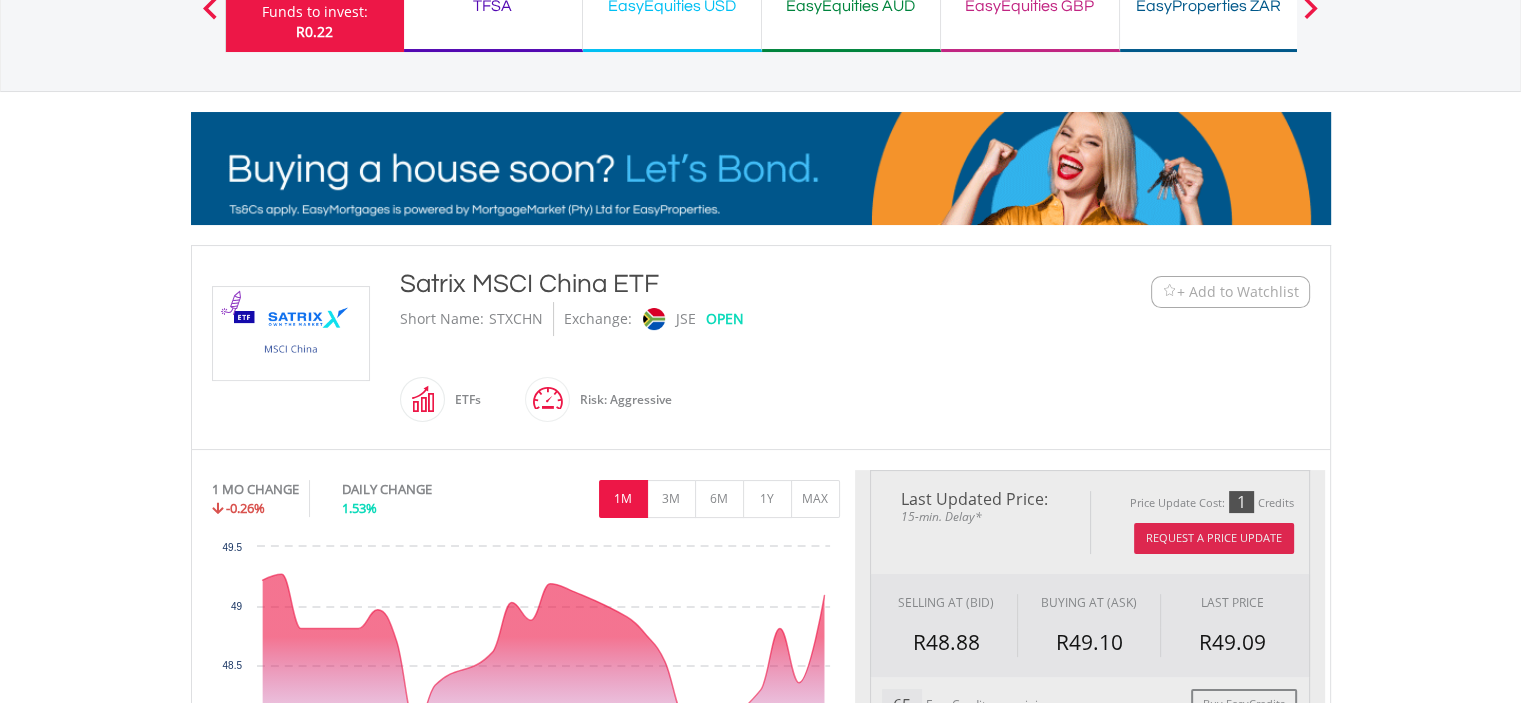 type on "********" 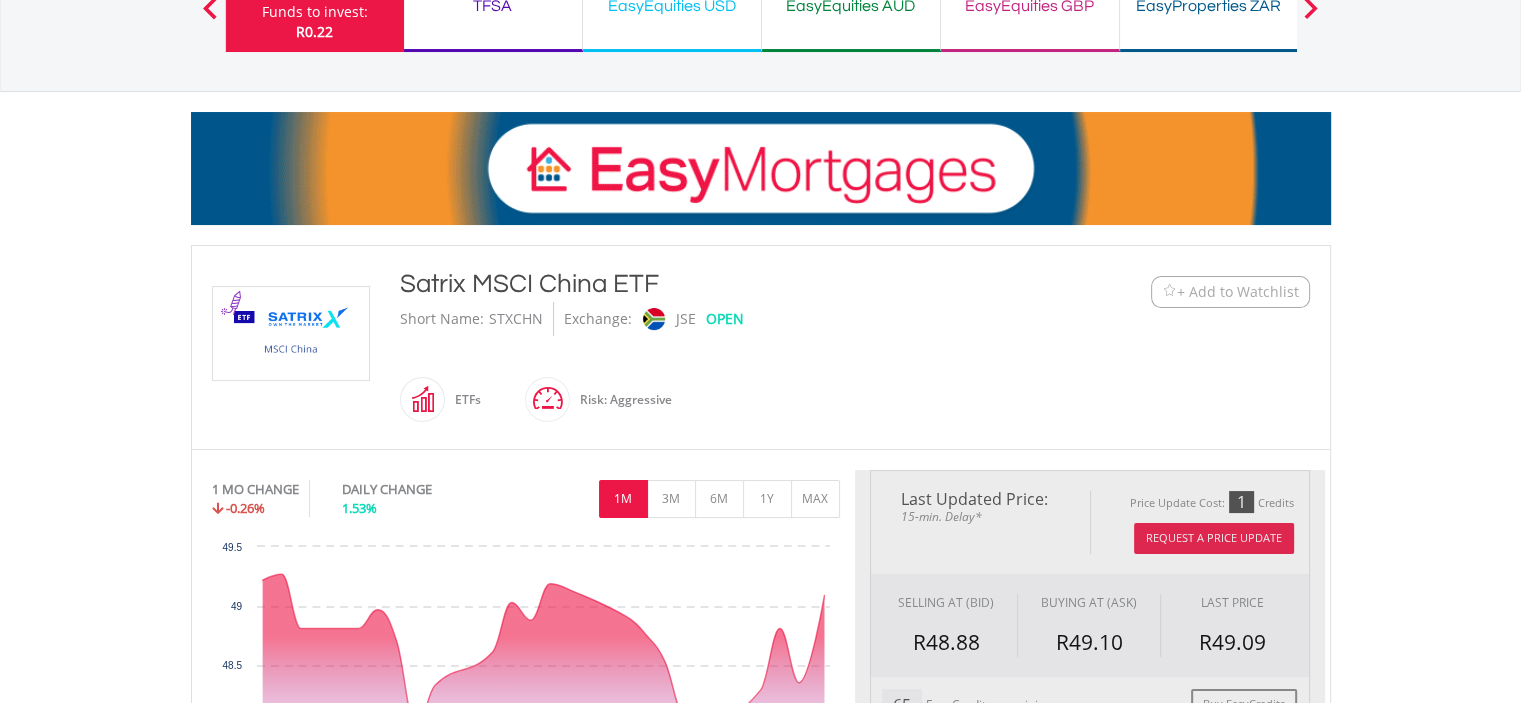 type on "******" 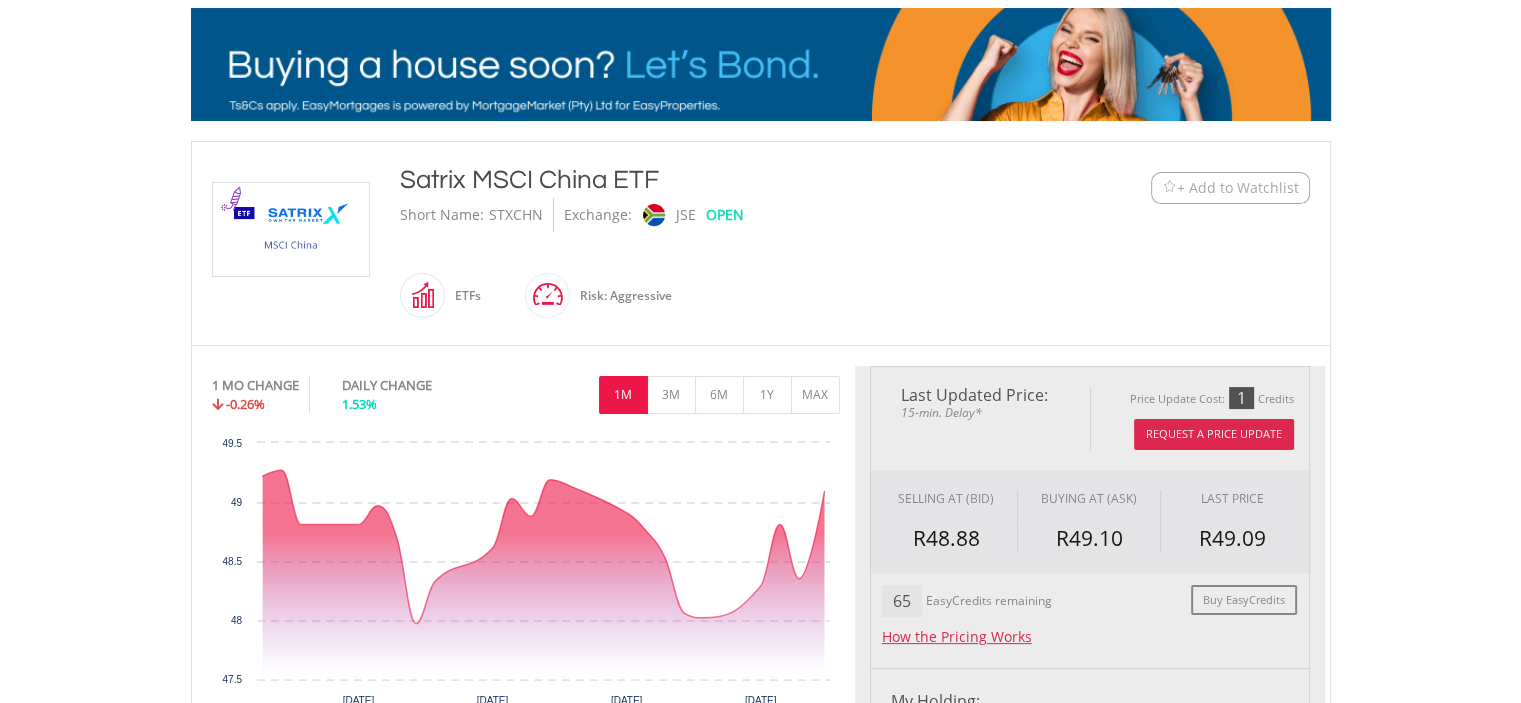scroll, scrollTop: 343, scrollLeft: 0, axis: vertical 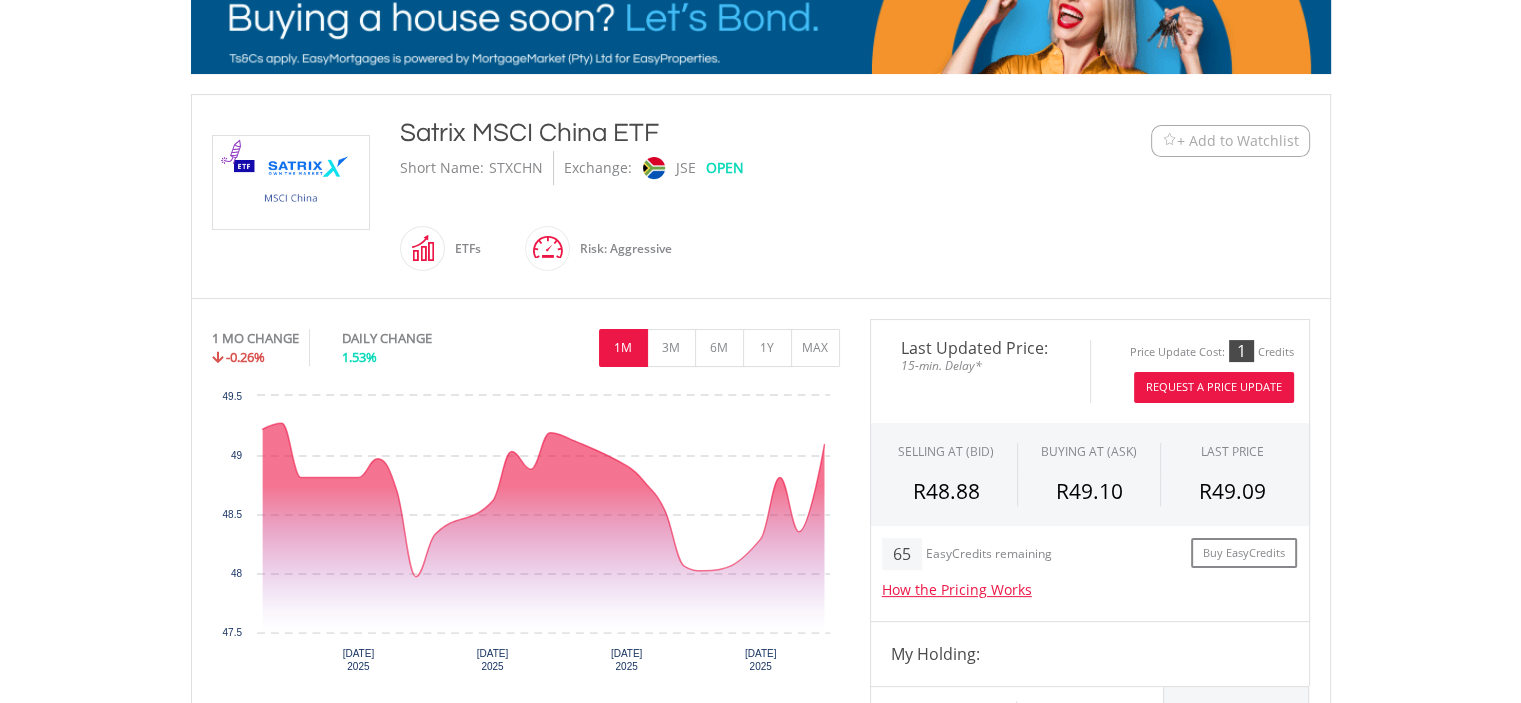 click on "Request A Price Update" at bounding box center (1214, 387) 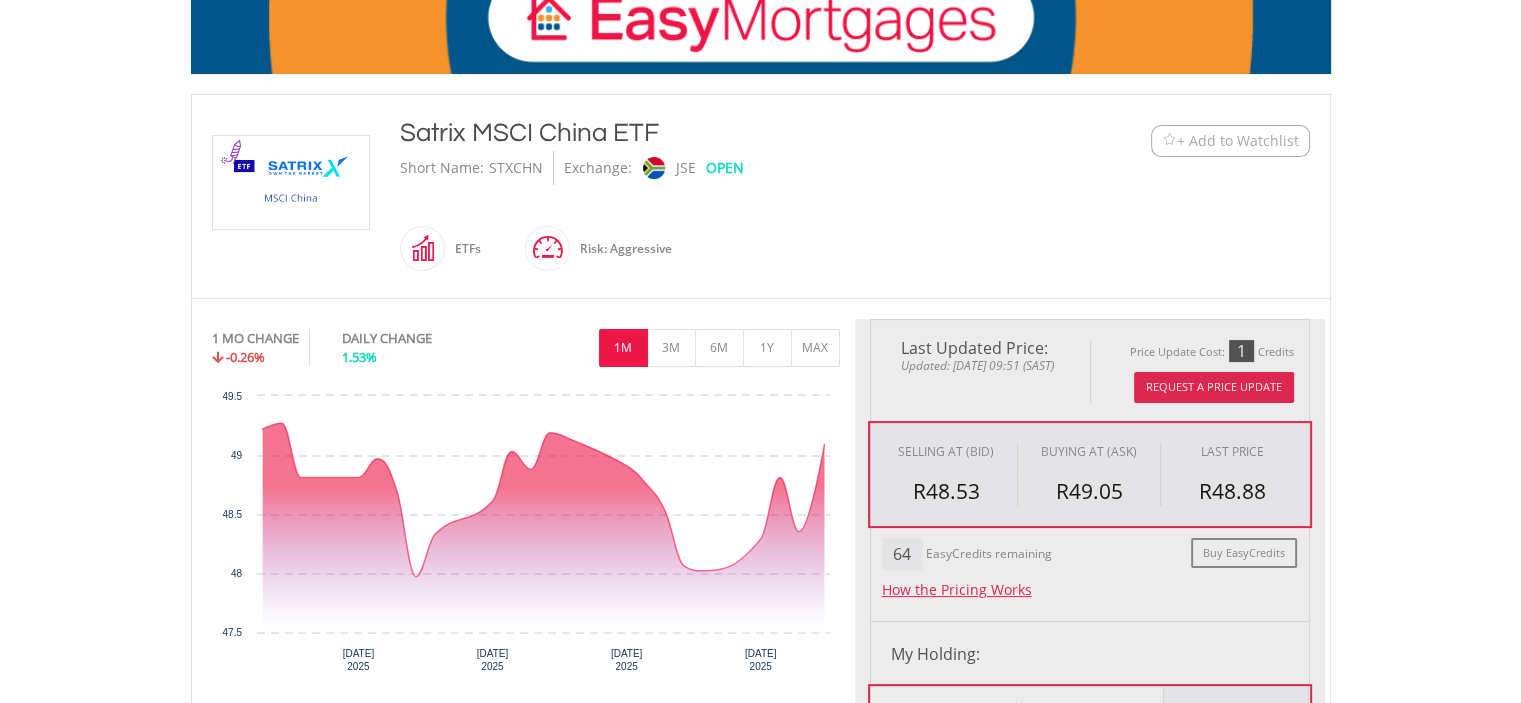 type on "********" 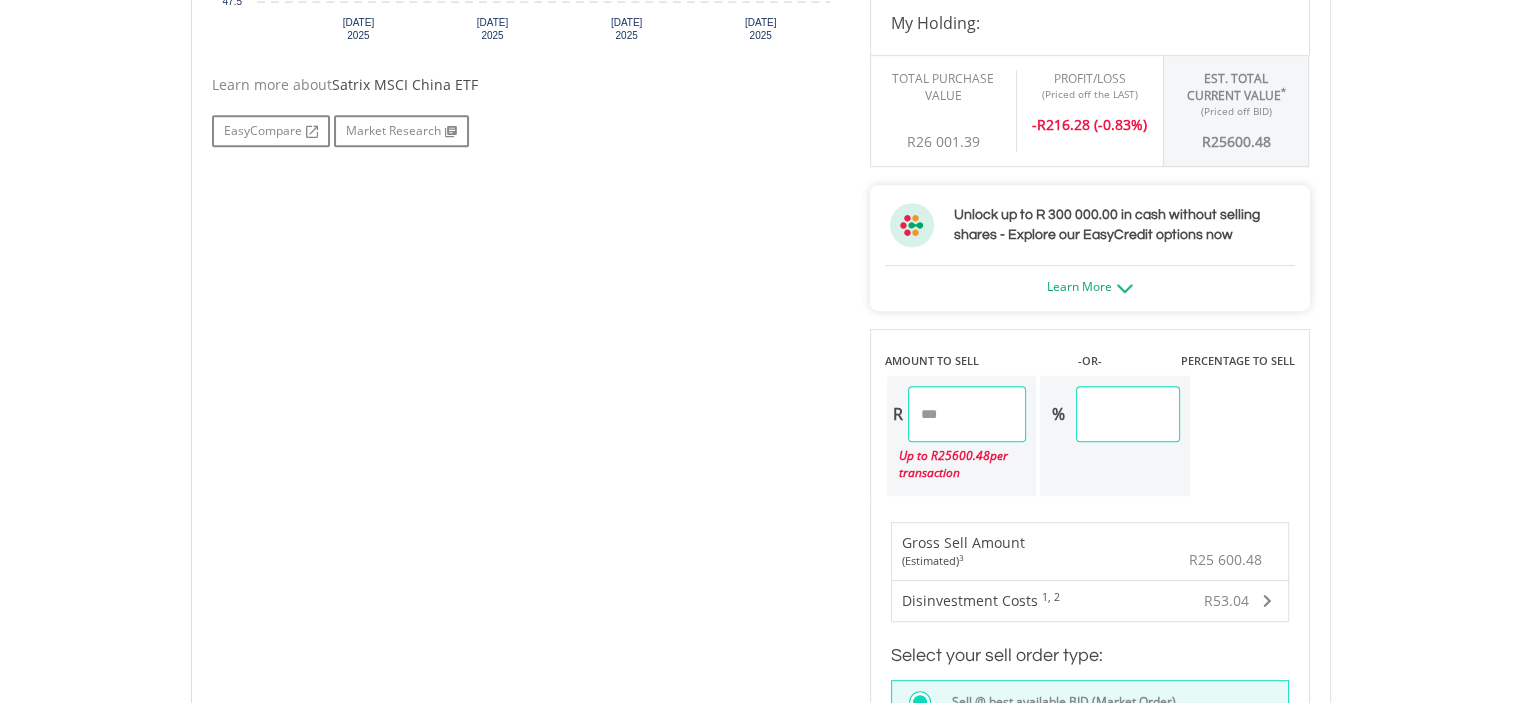 scroll, scrollTop: 1059, scrollLeft: 0, axis: vertical 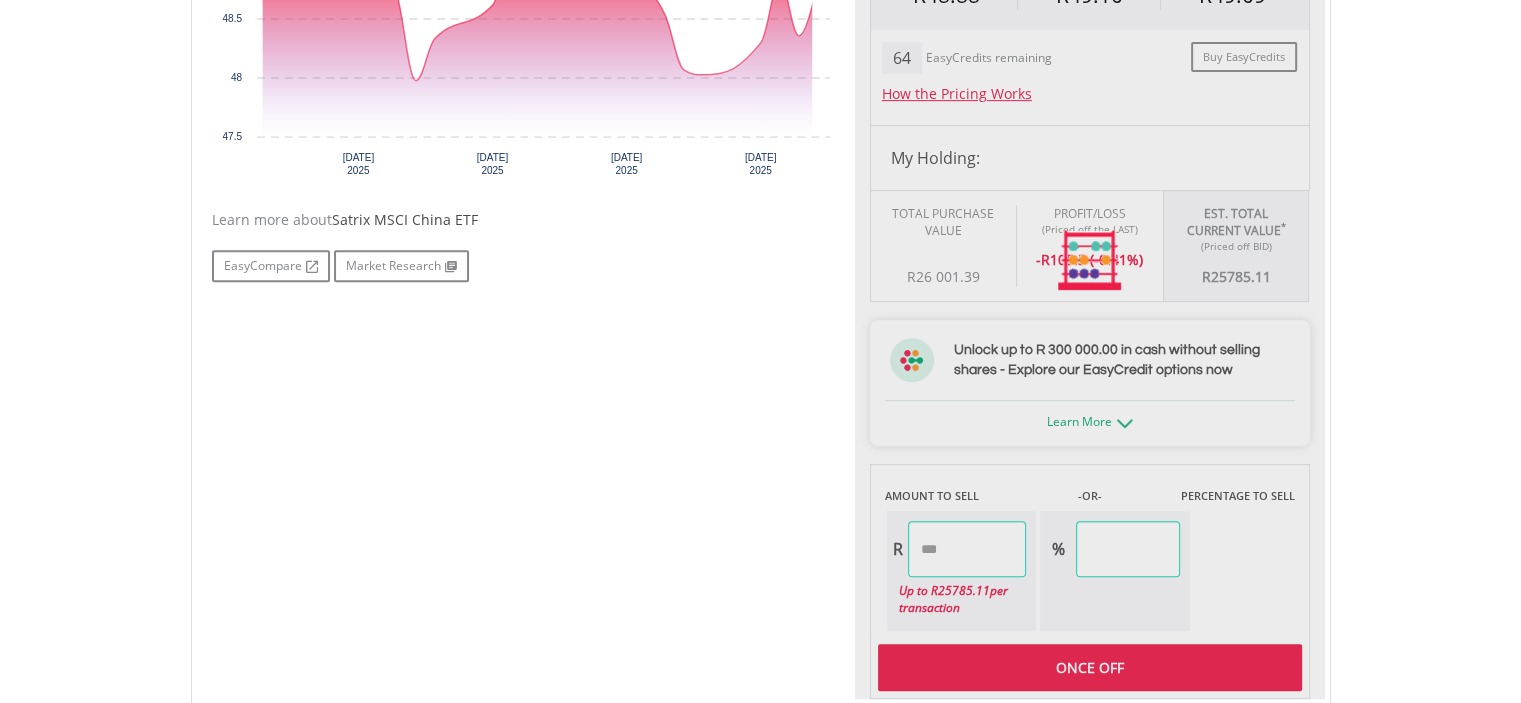 type on "********" 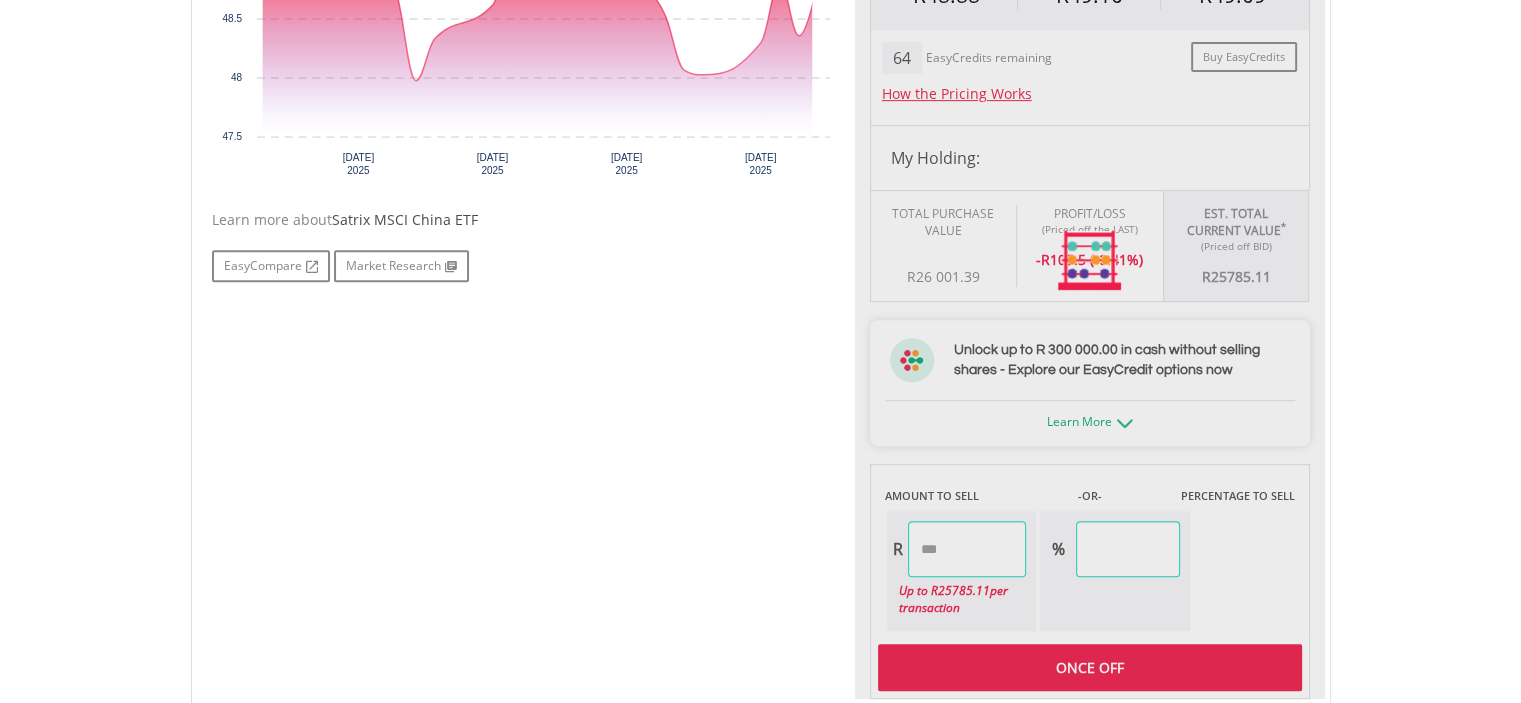 type on "******" 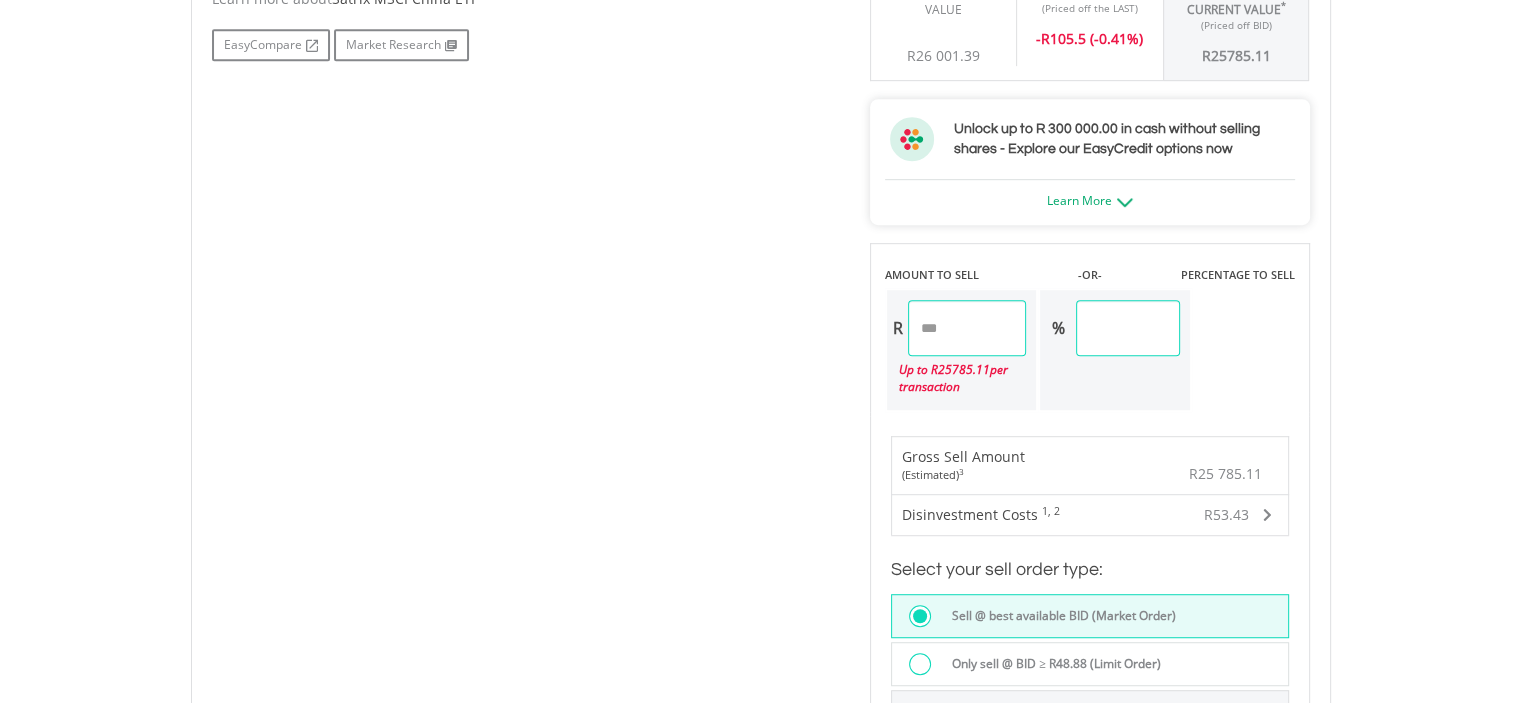 scroll, scrollTop: 1120, scrollLeft: 0, axis: vertical 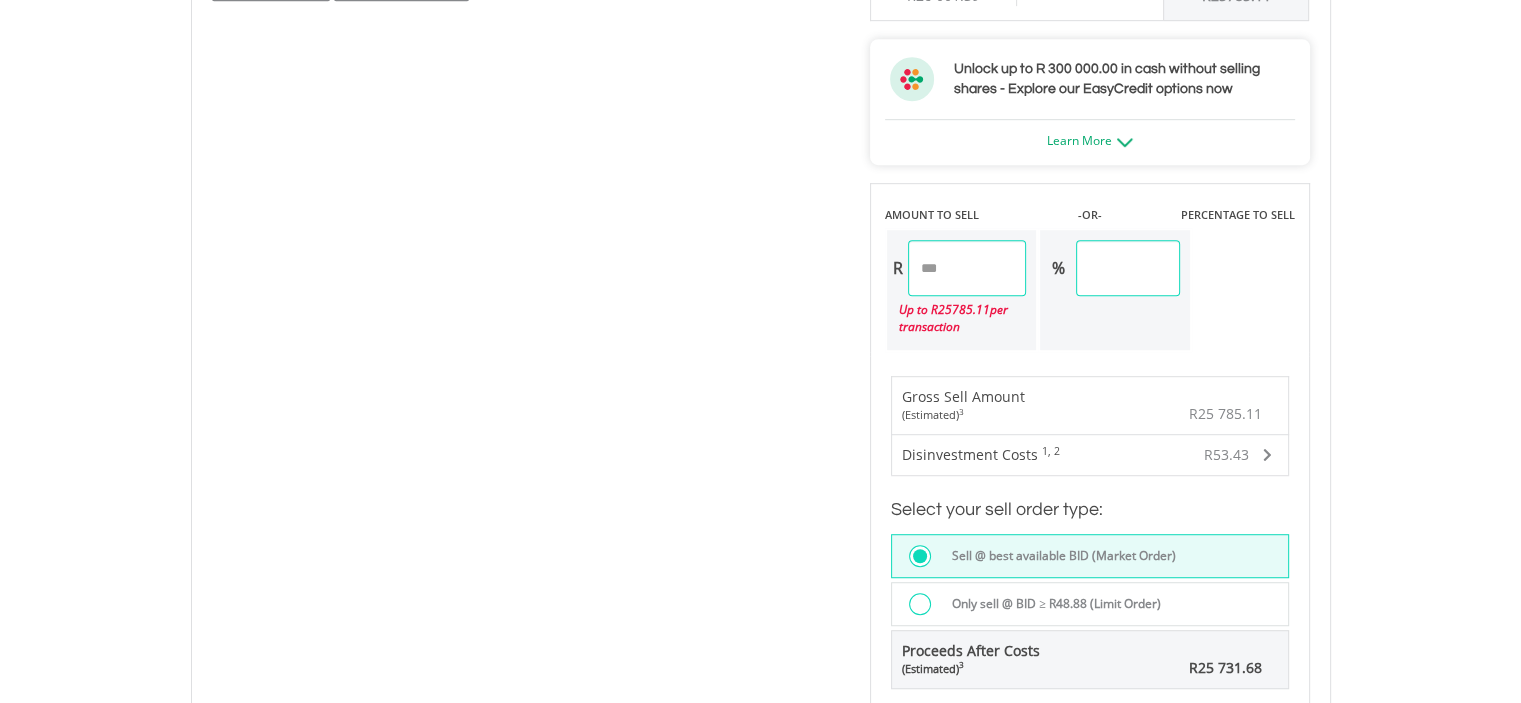 click on "Only sell @ BID ≥ R48.88 (Limit Order)" at bounding box center (1090, 604) 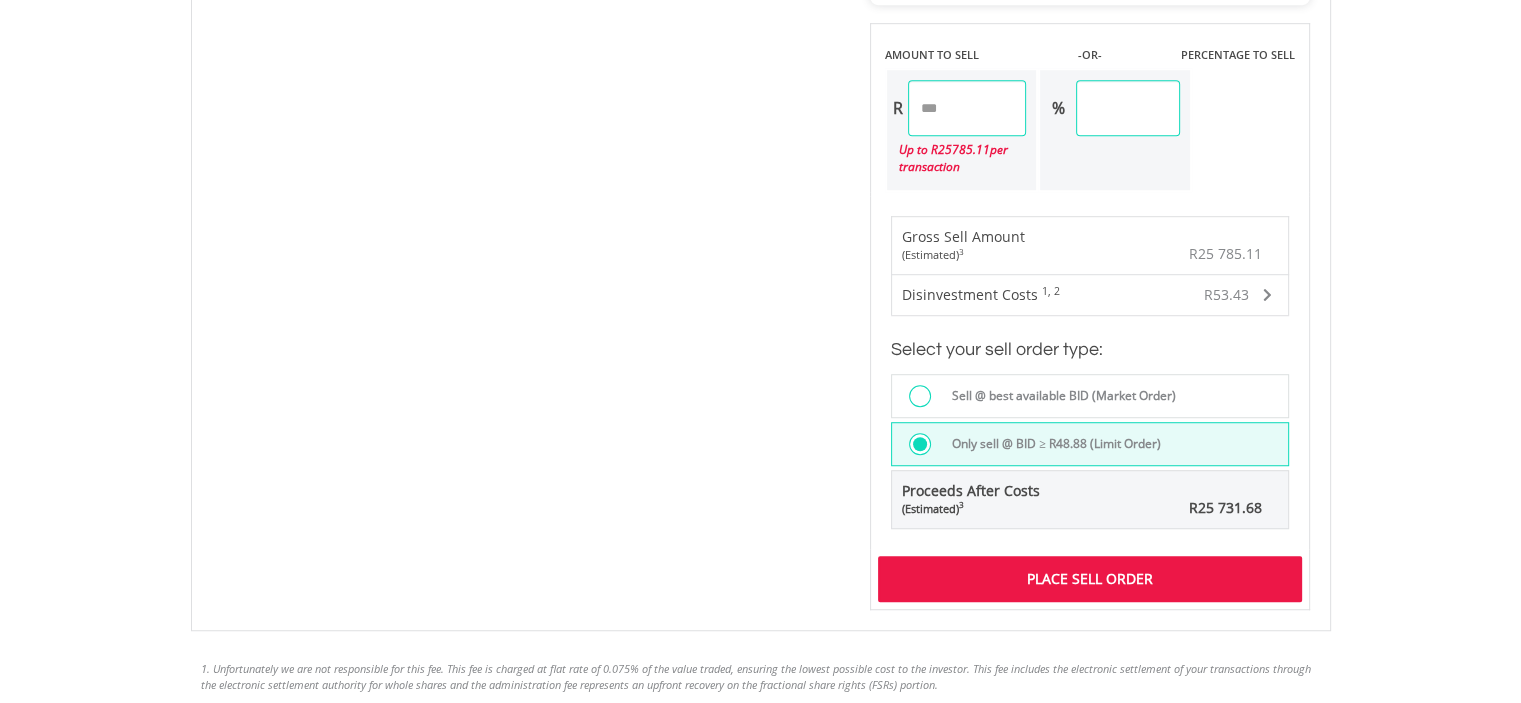 scroll, scrollTop: 1280, scrollLeft: 0, axis: vertical 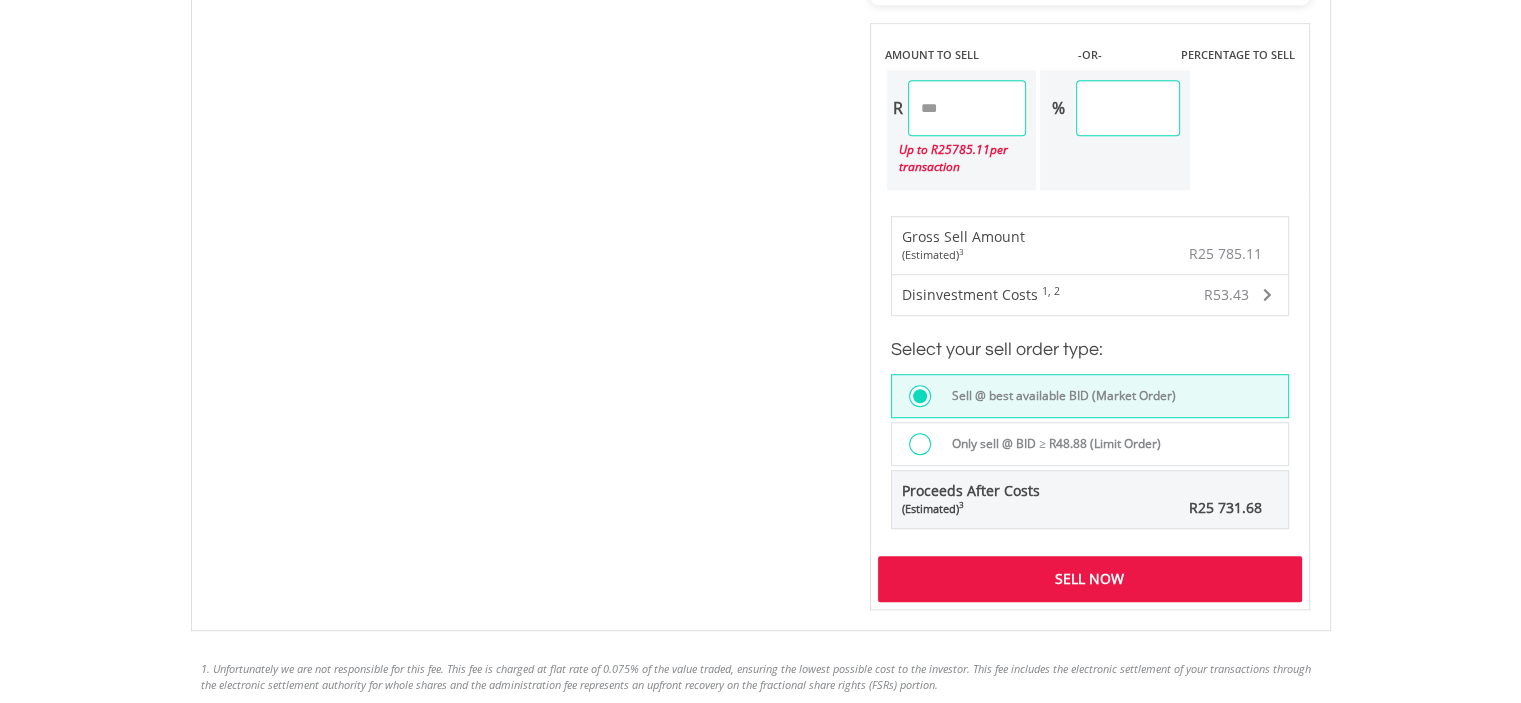 click on "Only sell @ BID ≥ R48.88 (Limit Order)" at bounding box center [1050, 444] 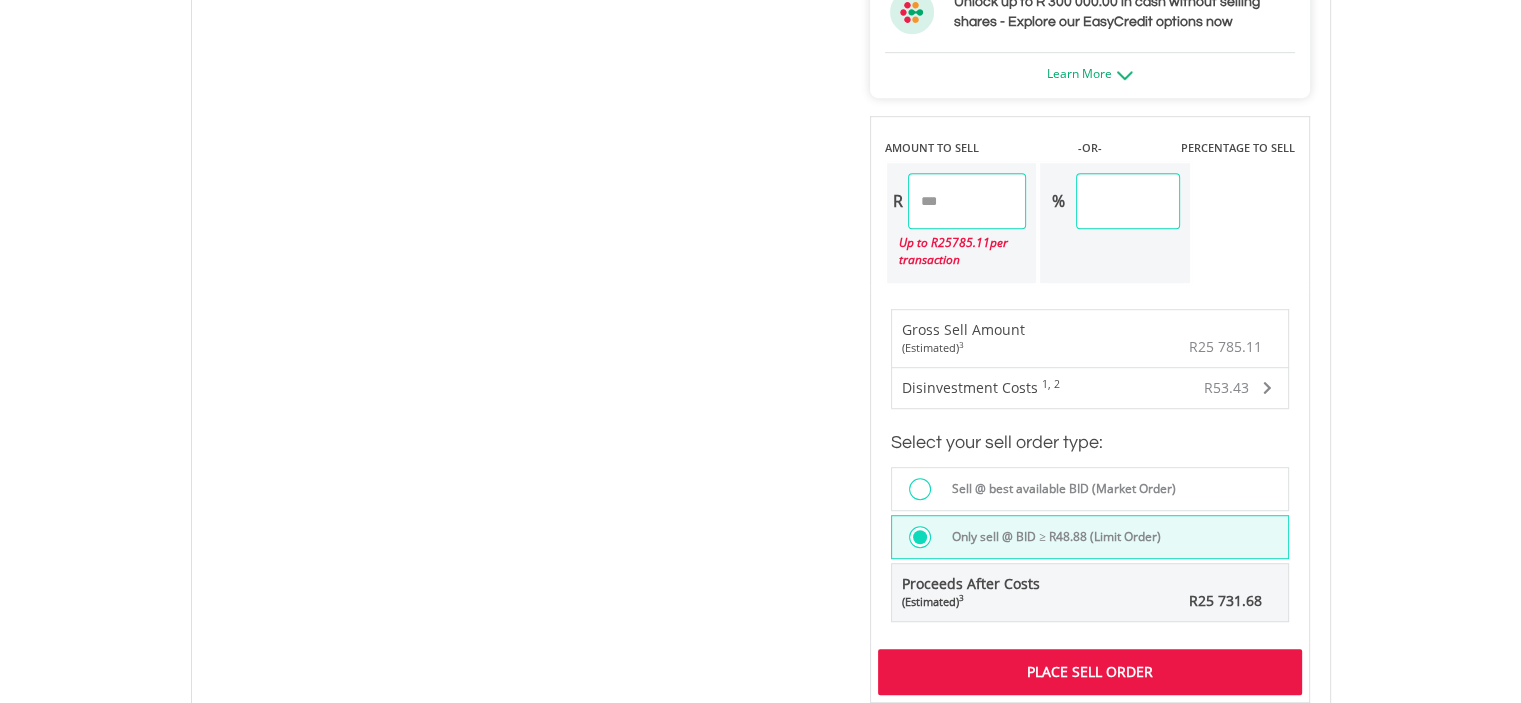 scroll, scrollTop: 1188, scrollLeft: 0, axis: vertical 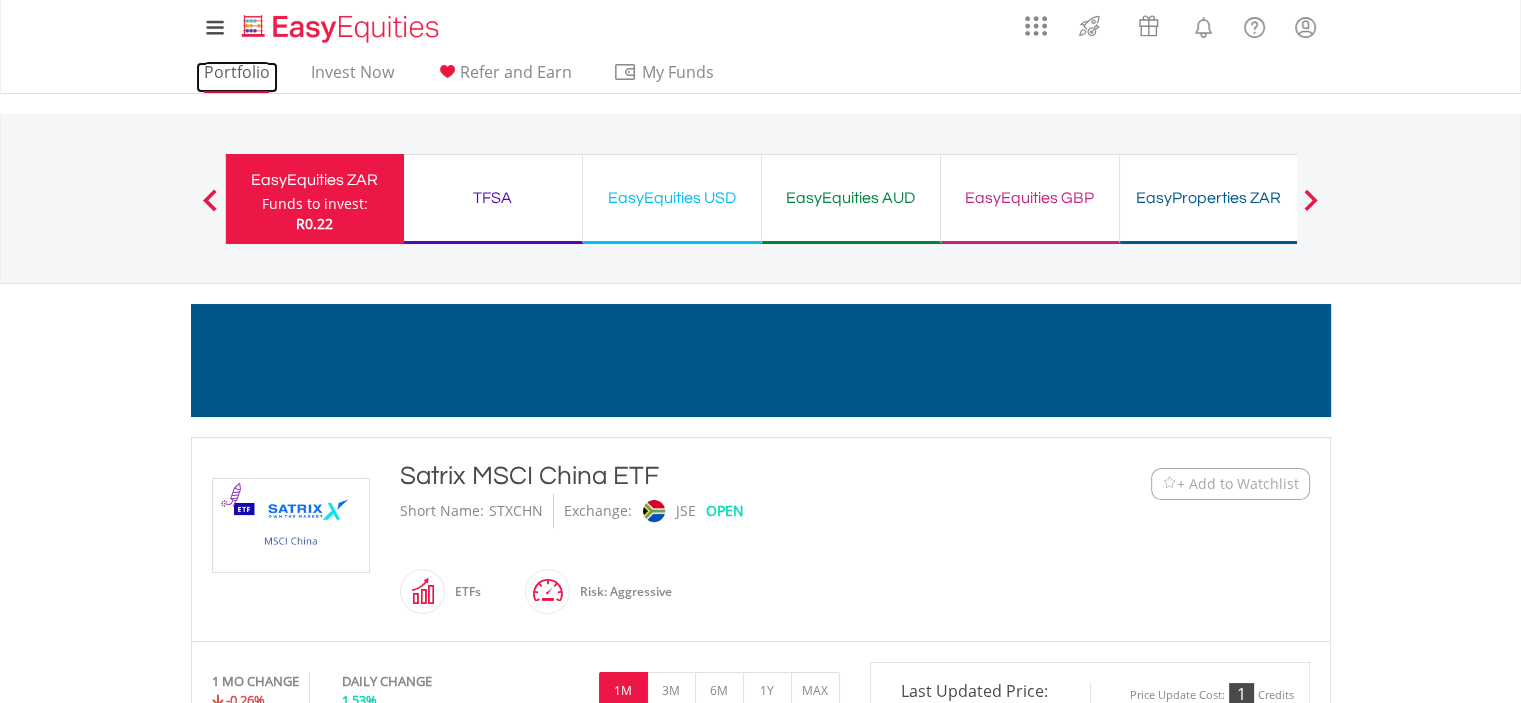 click on "Portfolio" at bounding box center [237, 77] 